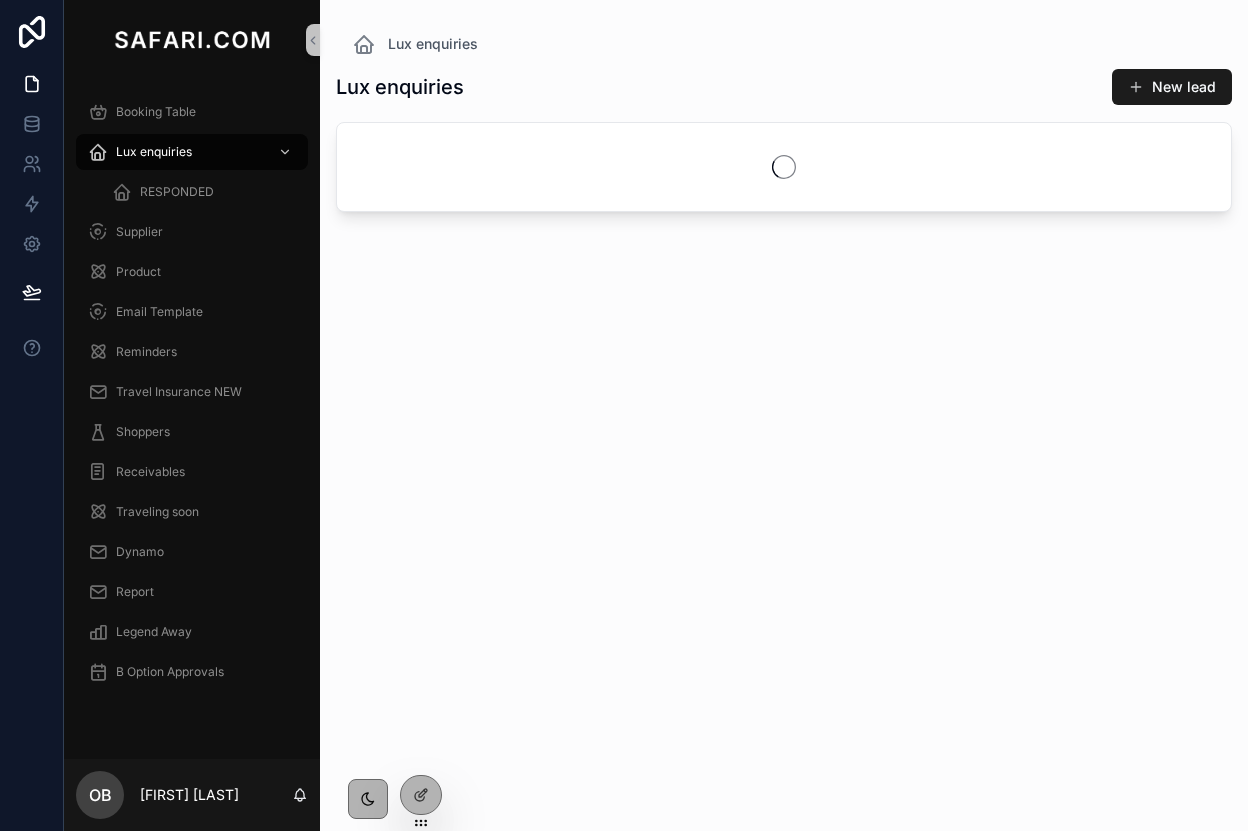 scroll, scrollTop: 0, scrollLeft: 0, axis: both 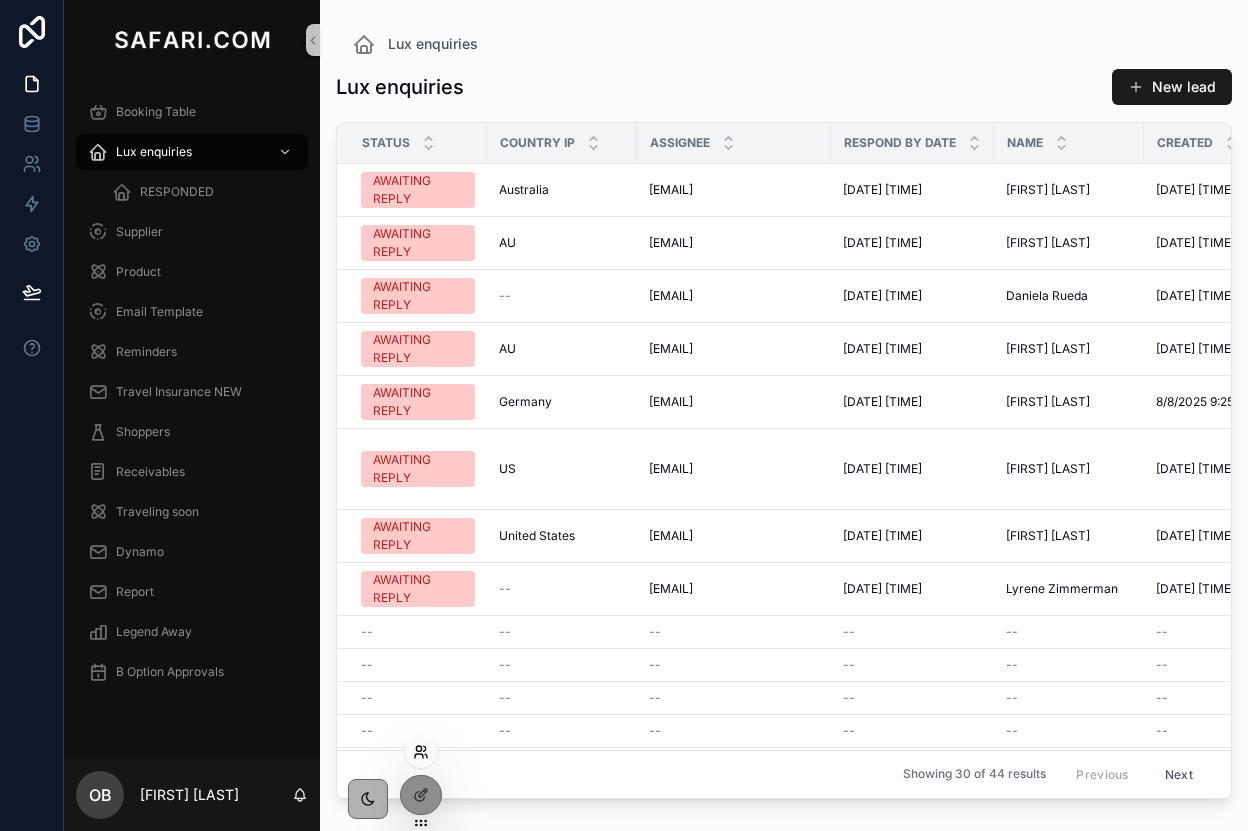 click 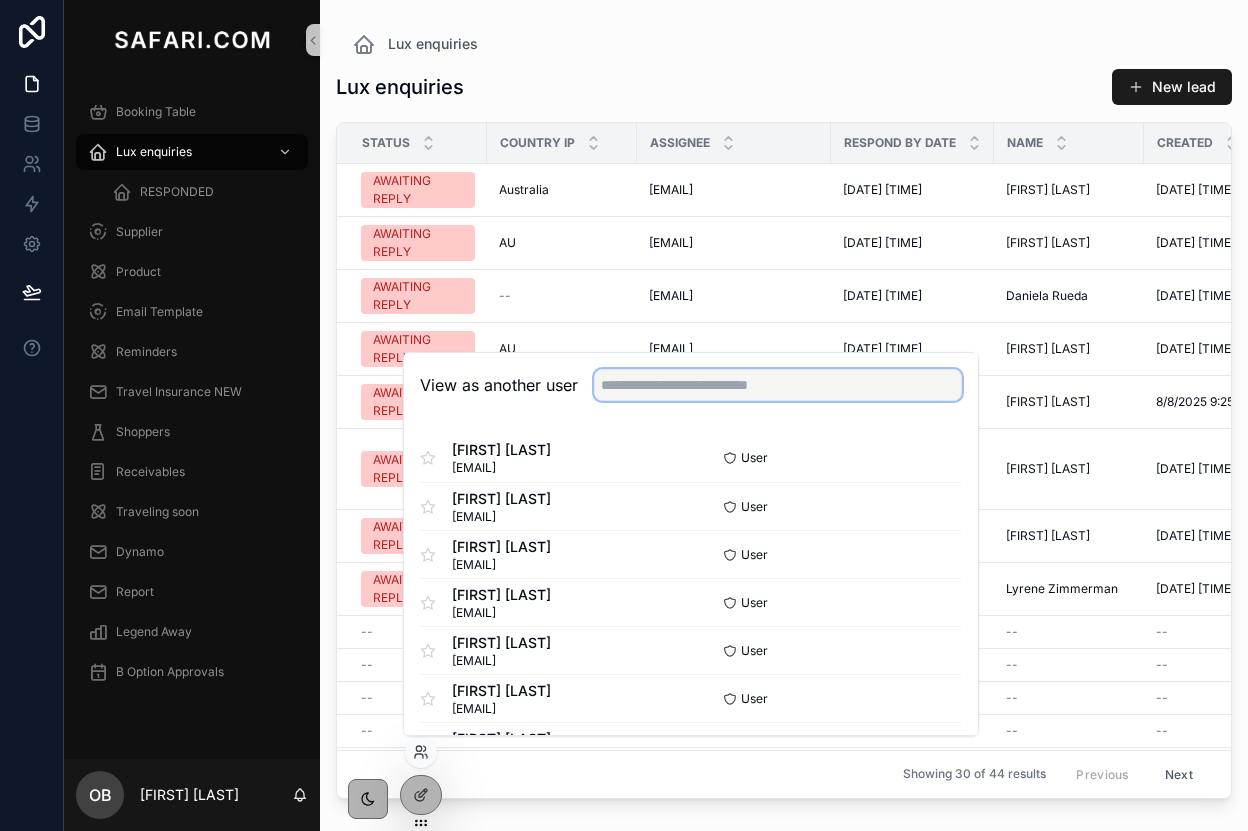 click at bounding box center (778, 385) 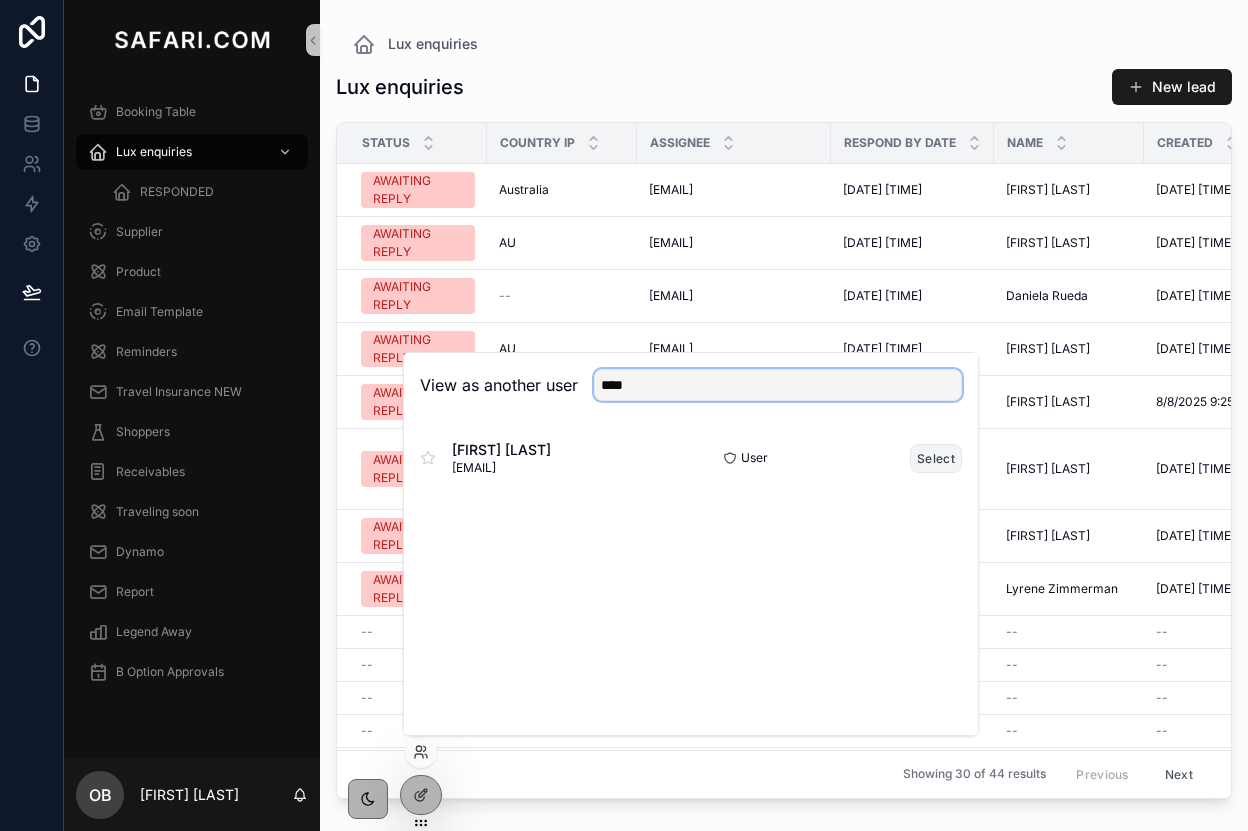 type on "****" 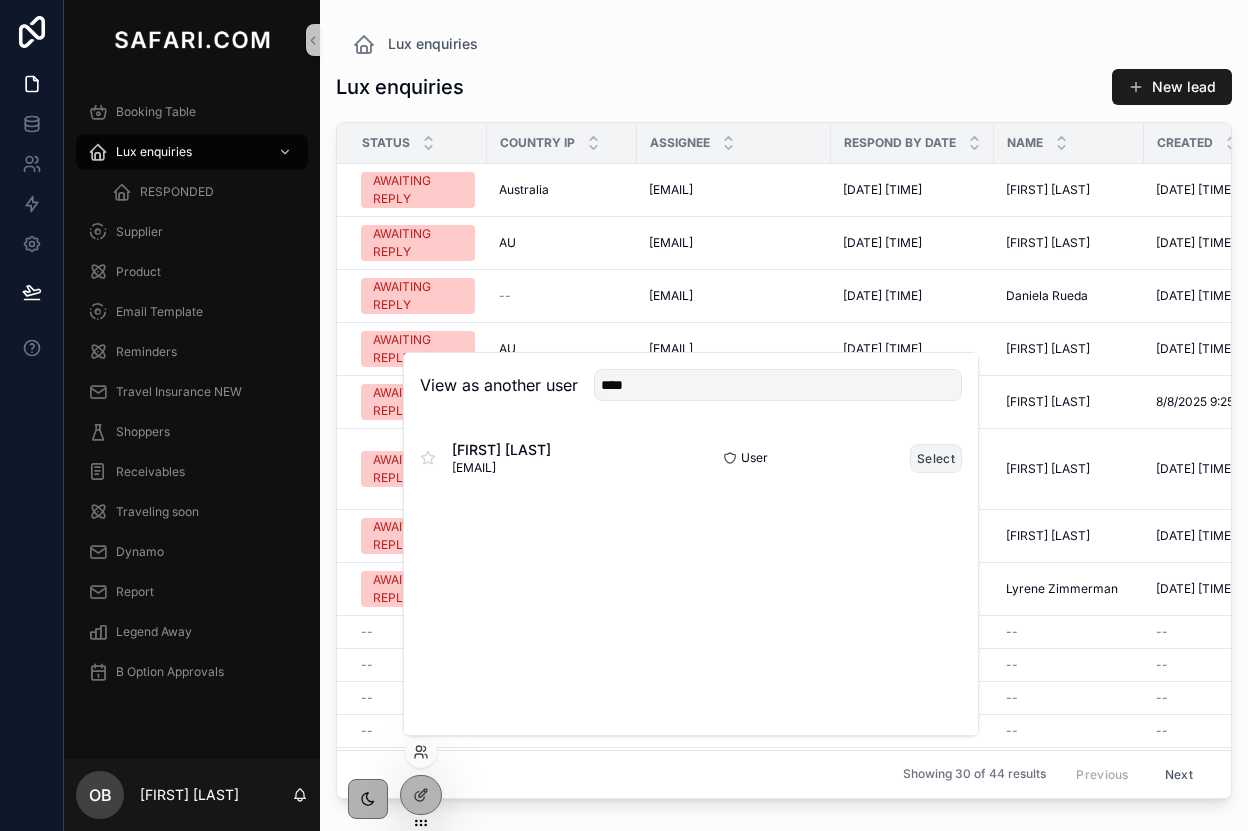 click on "Select" at bounding box center [936, 458] 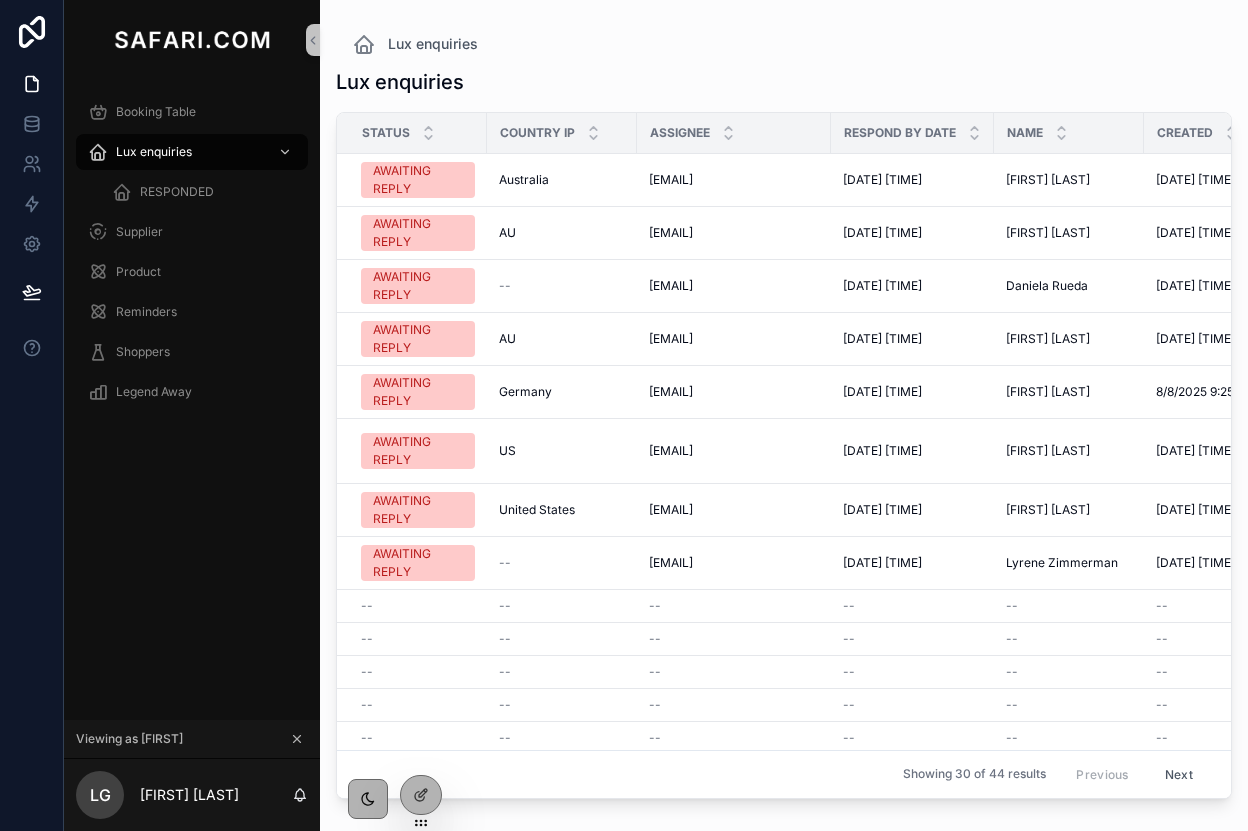 scroll, scrollTop: 0, scrollLeft: 0, axis: both 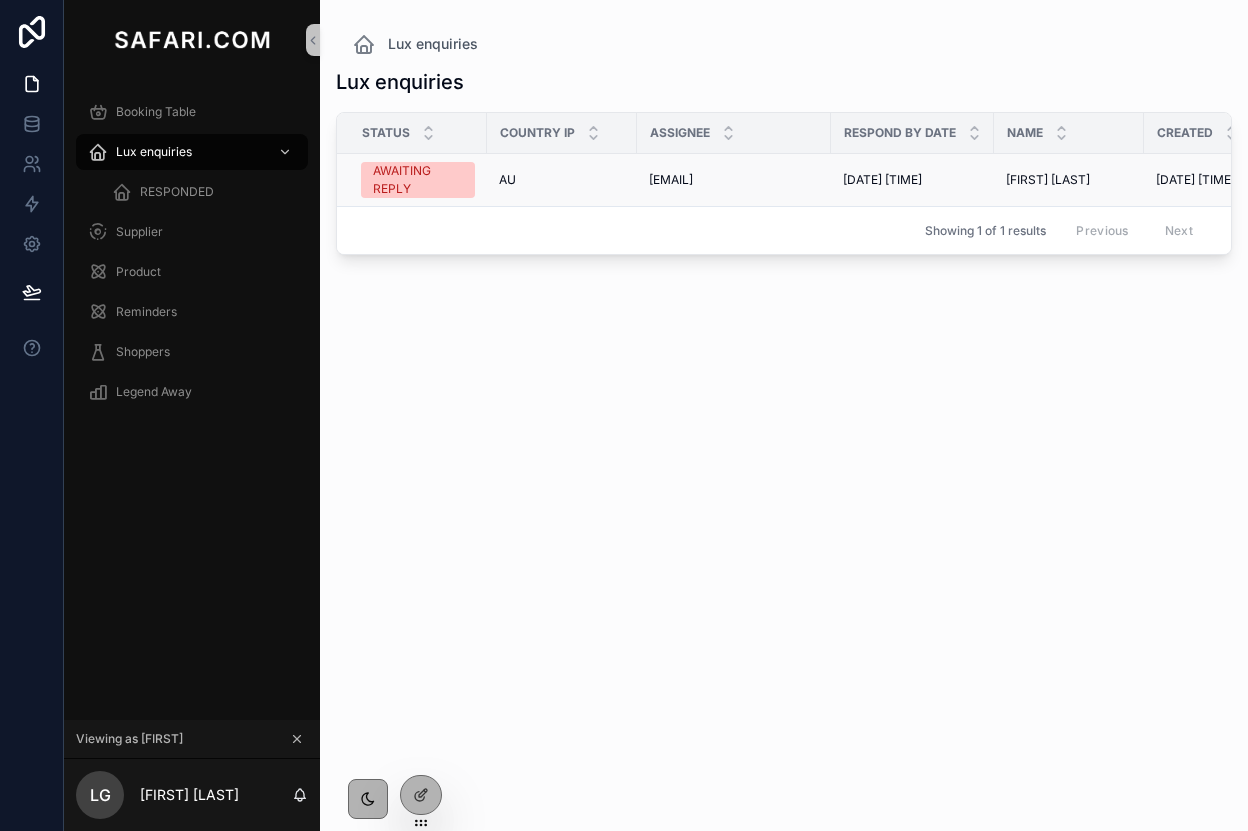 click on "[EMAIL]" at bounding box center [671, 180] 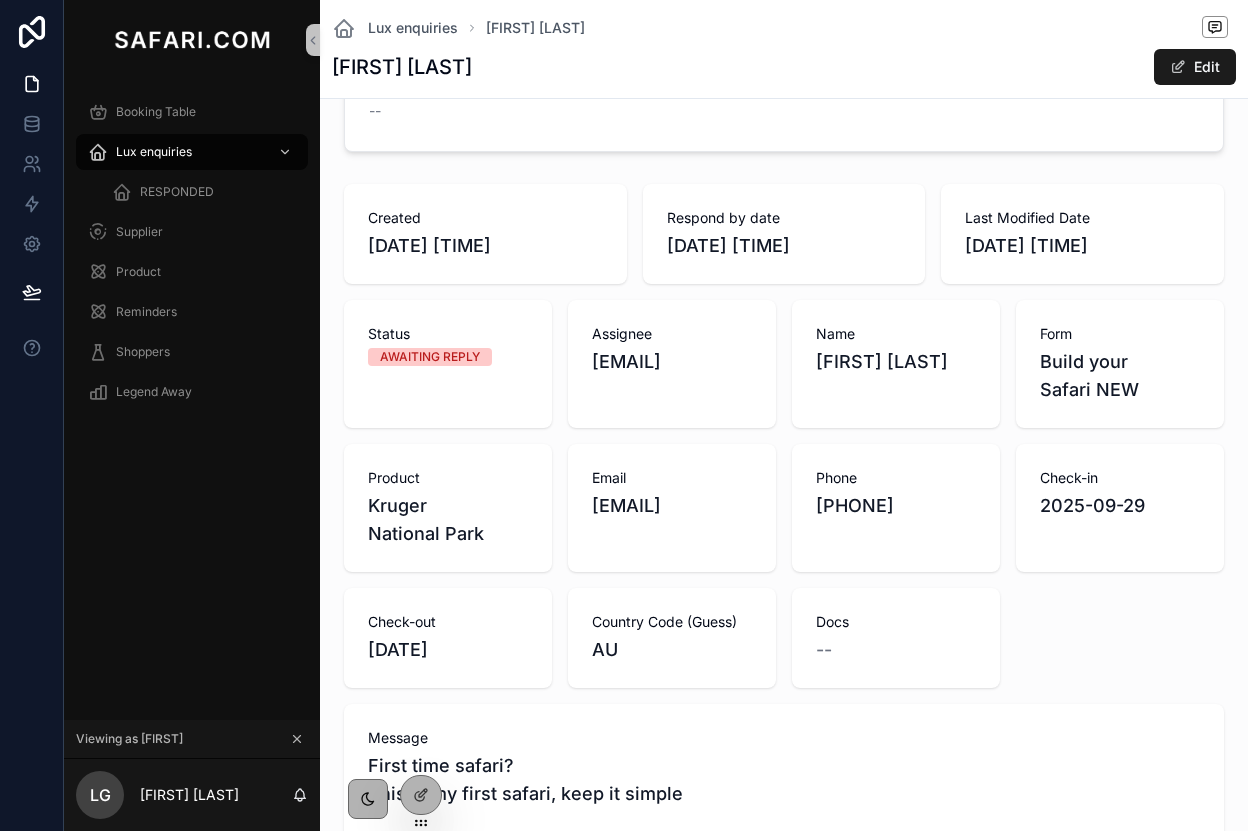 scroll, scrollTop: 96, scrollLeft: 0, axis: vertical 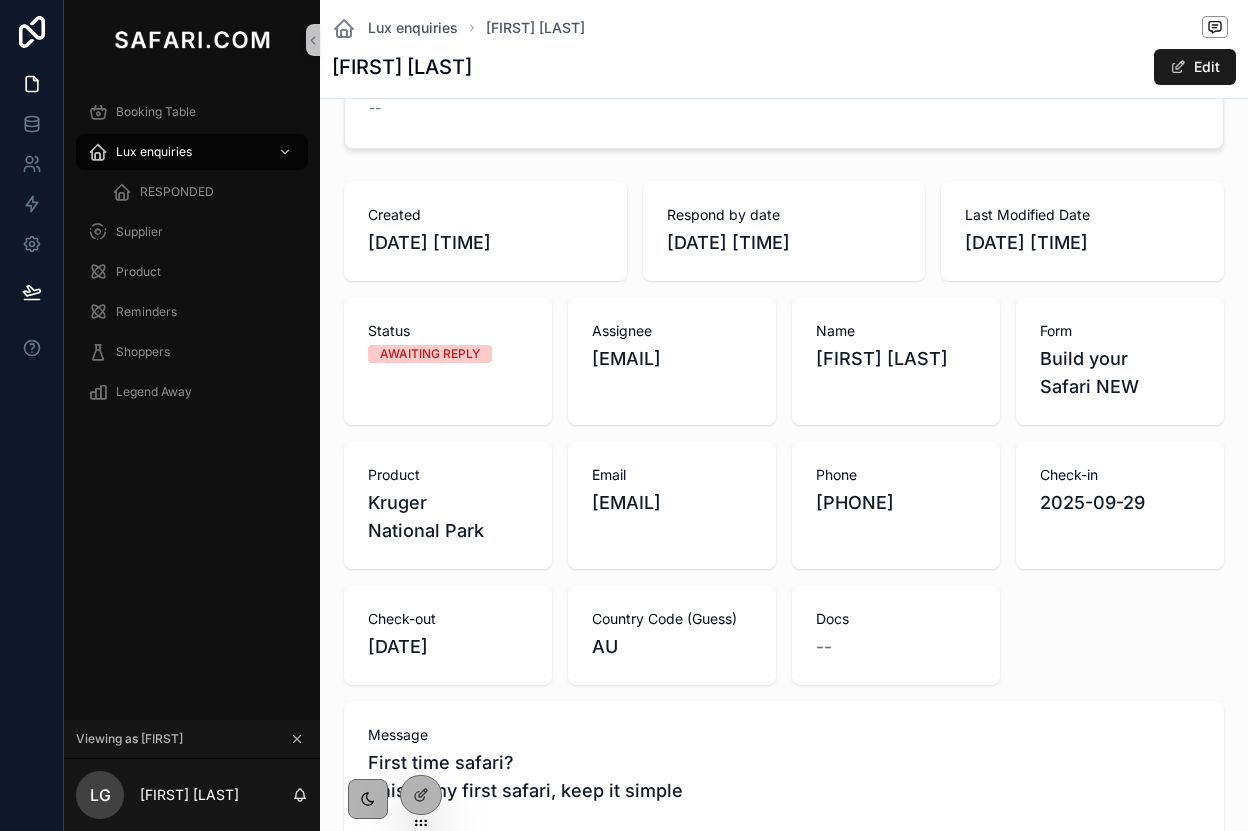 copy on "[EMAIL]" 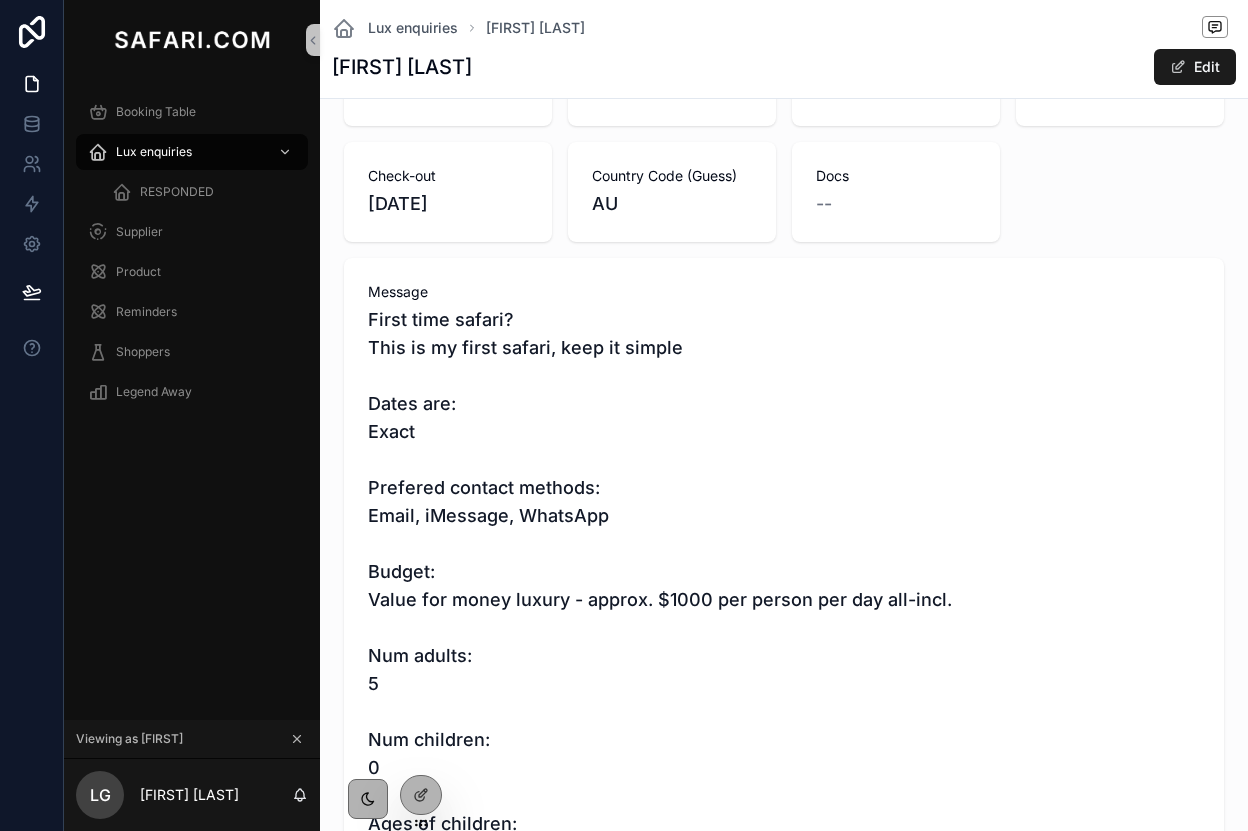 scroll, scrollTop: 0, scrollLeft: 0, axis: both 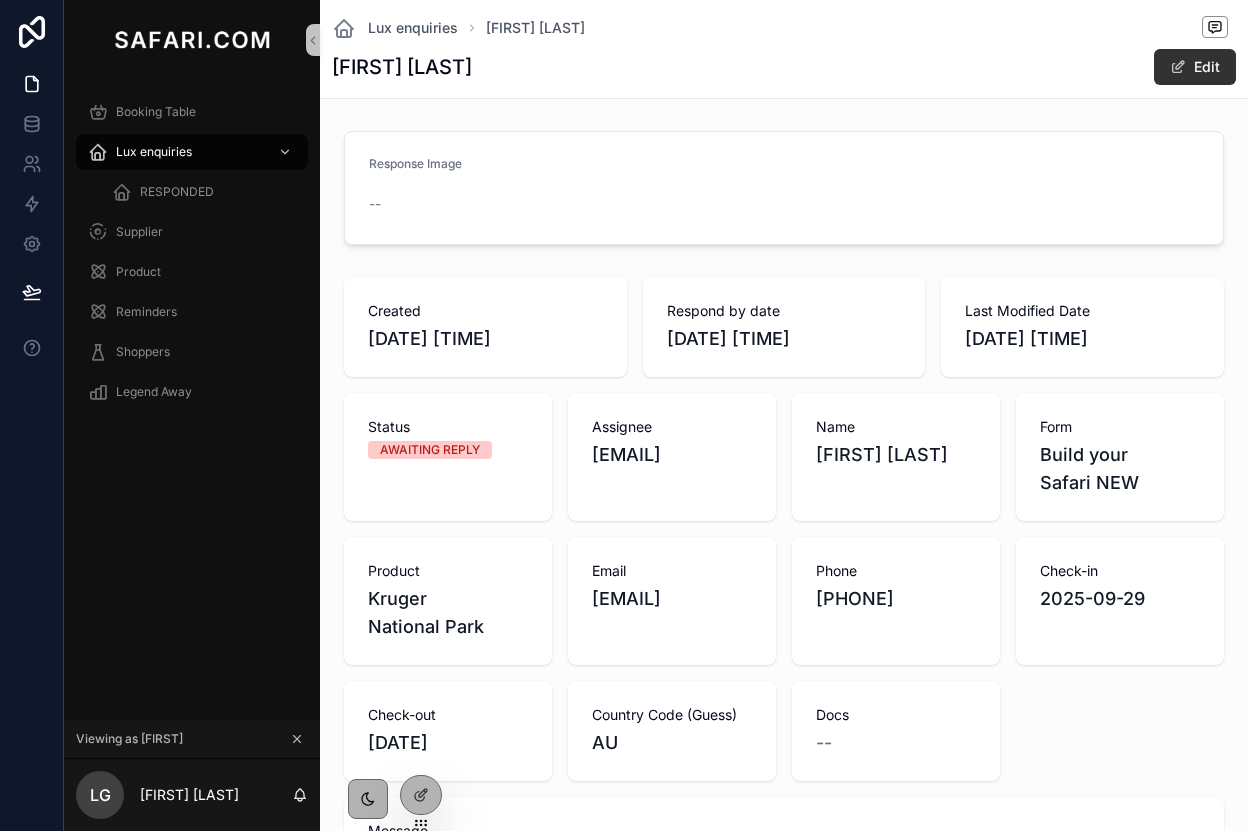 click on "Edit" at bounding box center [1195, 67] 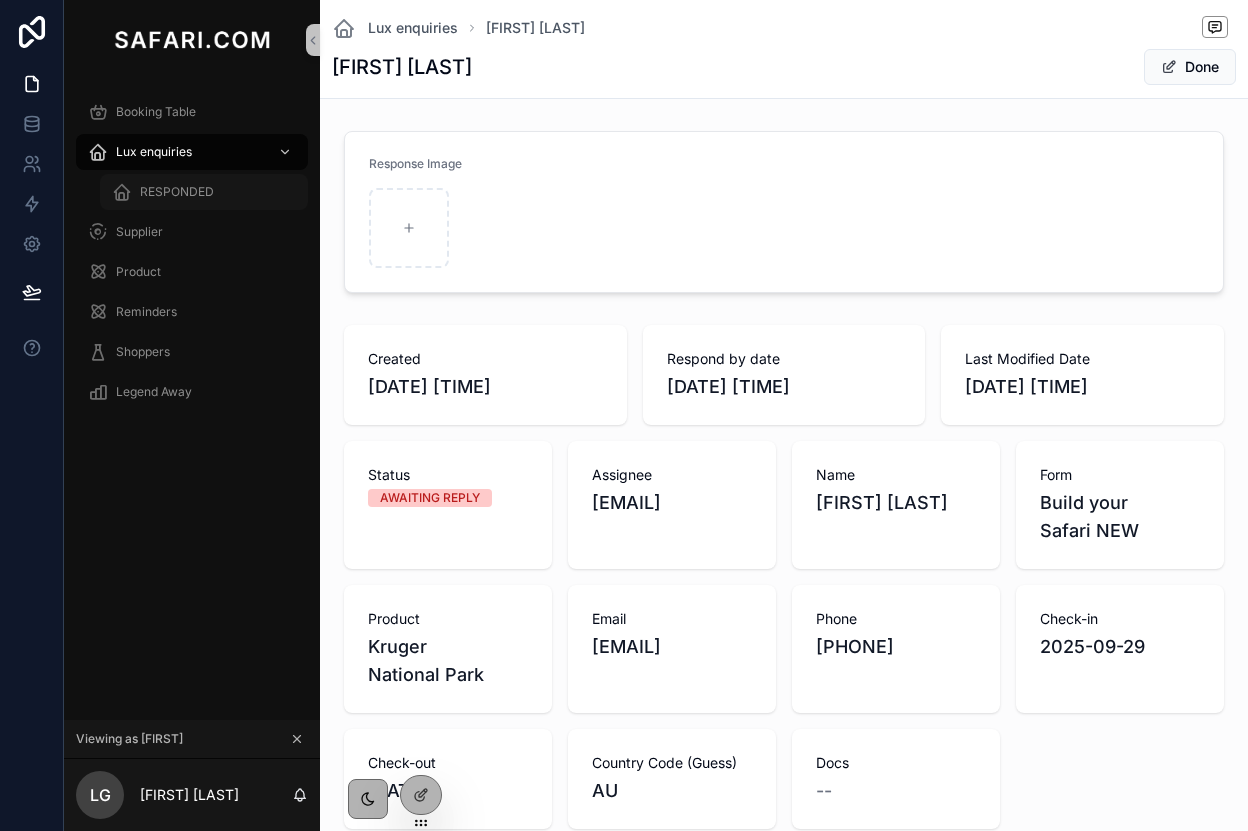 click on "RESPONDED" at bounding box center (177, 192) 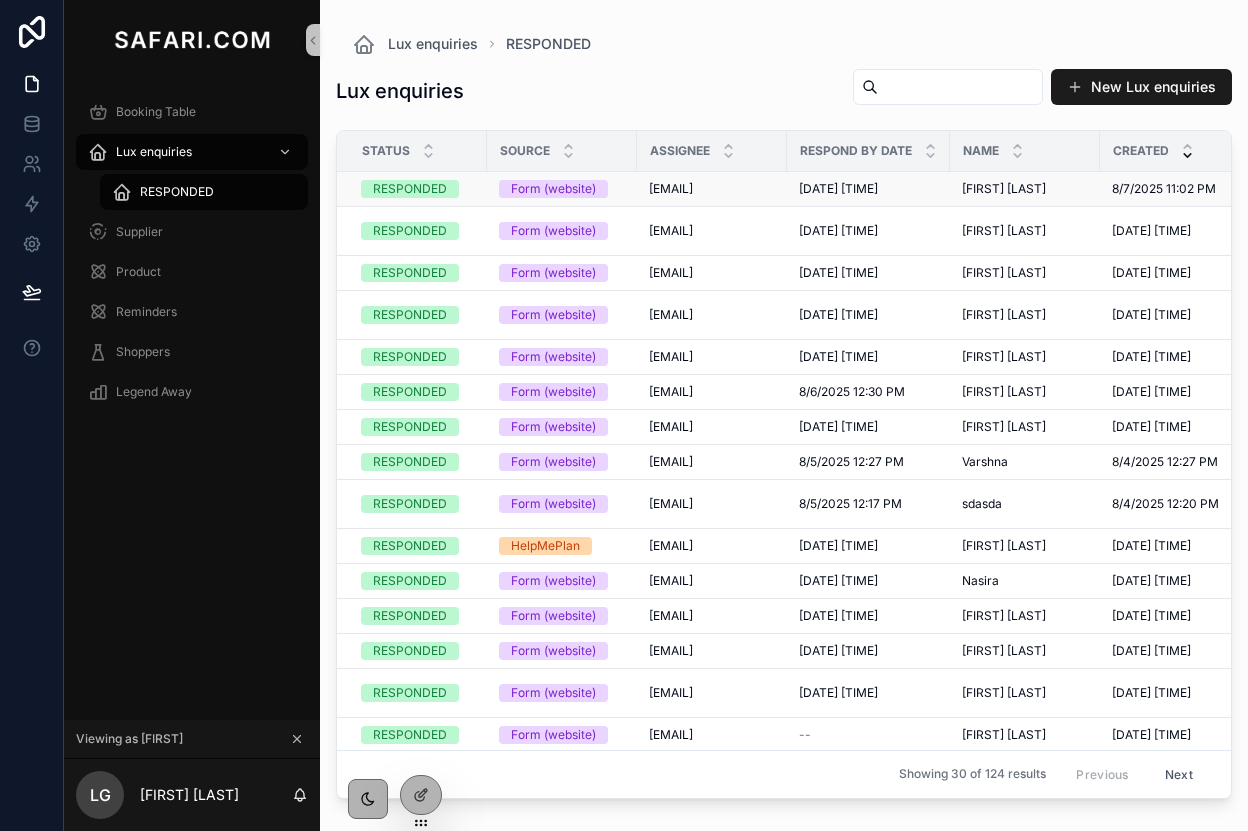 click on "[DATE] [TIME] [DATE] [TIME]" at bounding box center [868, 189] 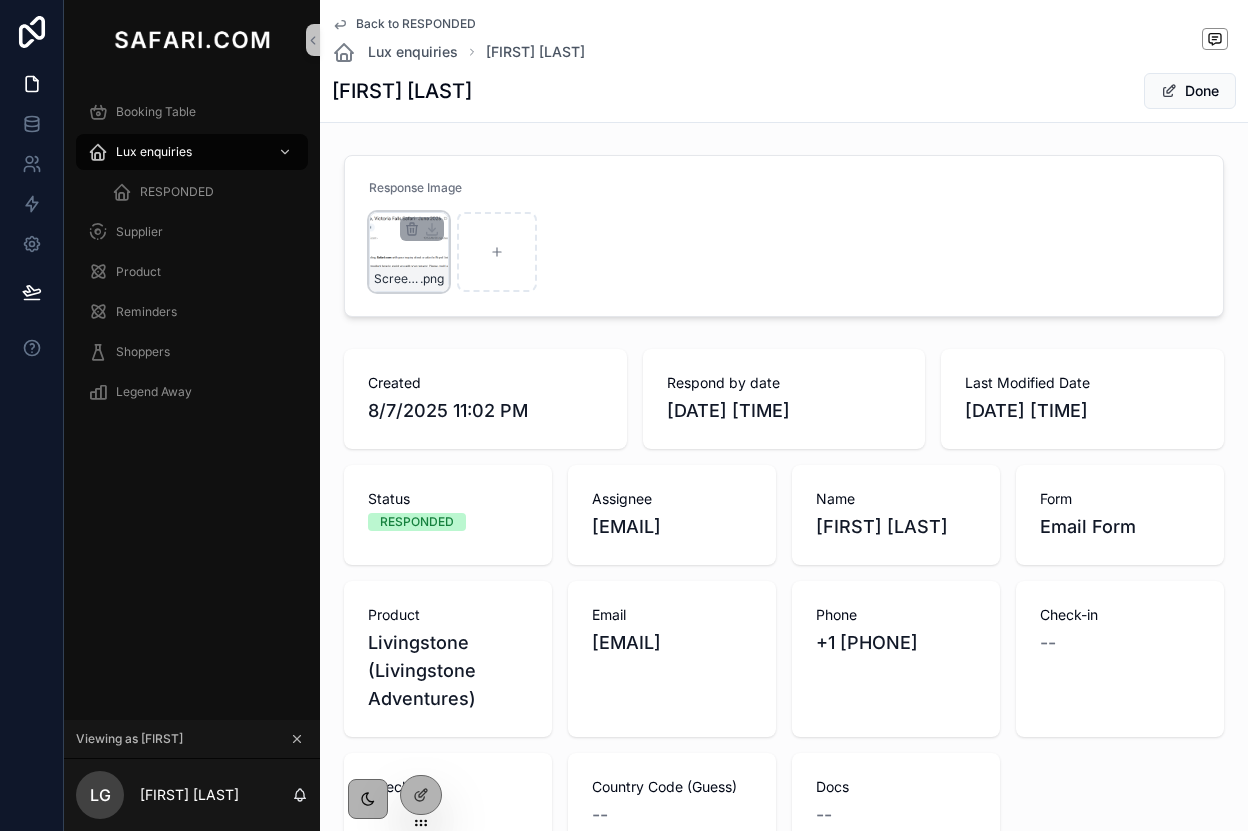 click on "Screenshot-2025-08-08-105320 .png" at bounding box center [409, 252] 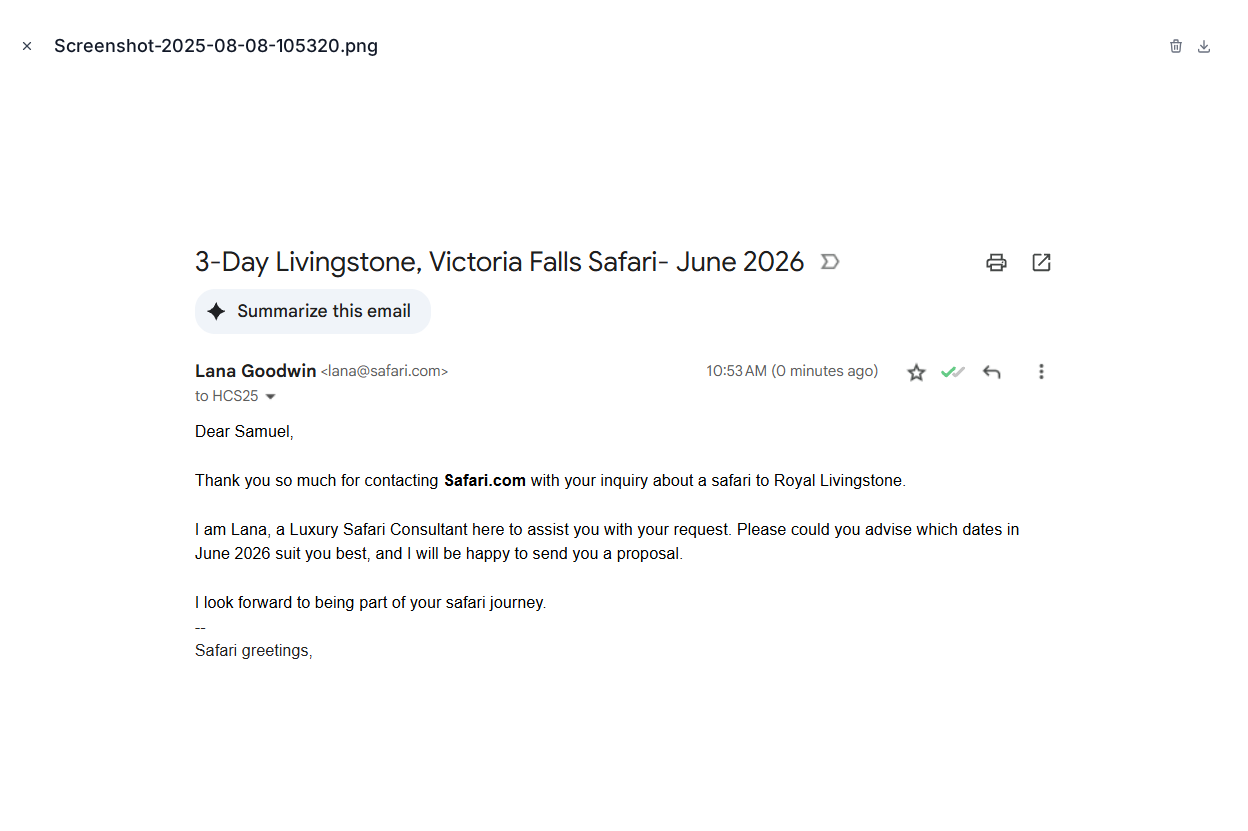 click at bounding box center [27, 46] 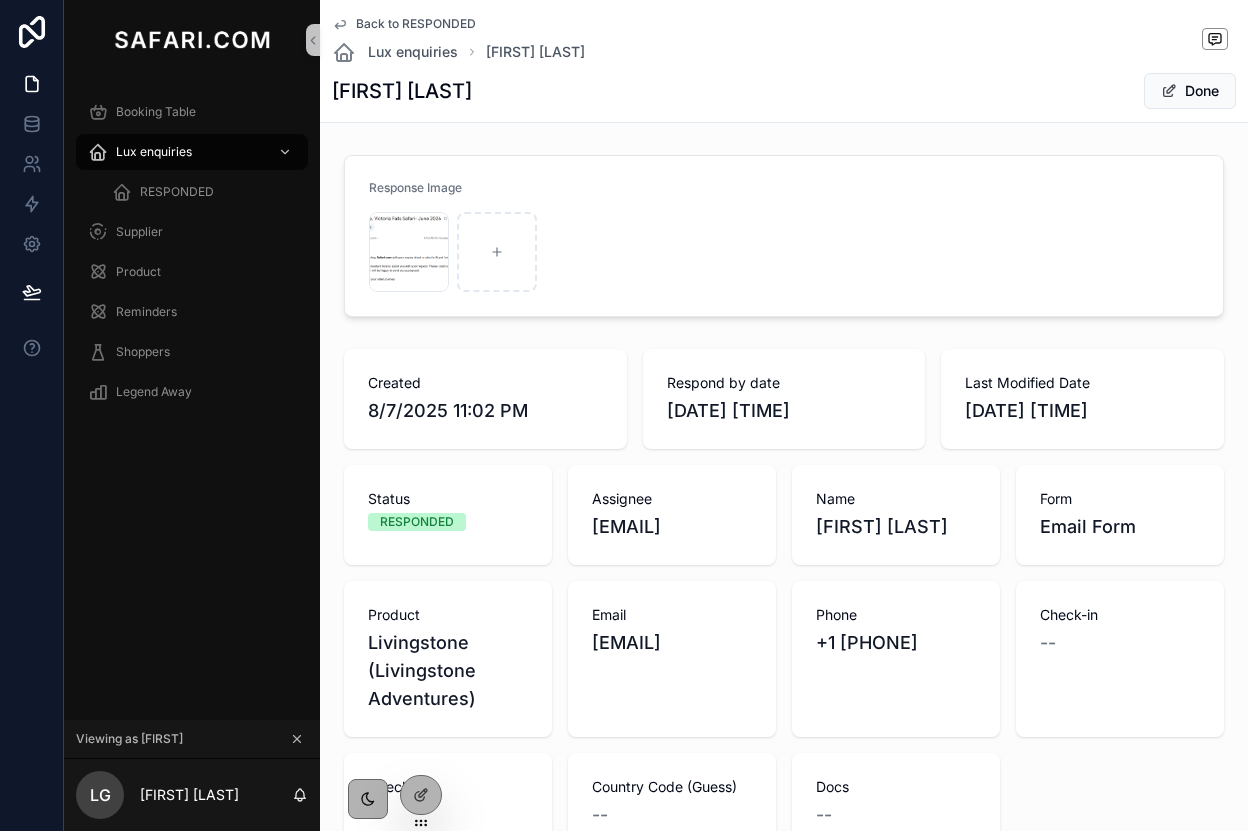 click on "Back to RESPONDED" at bounding box center (416, 24) 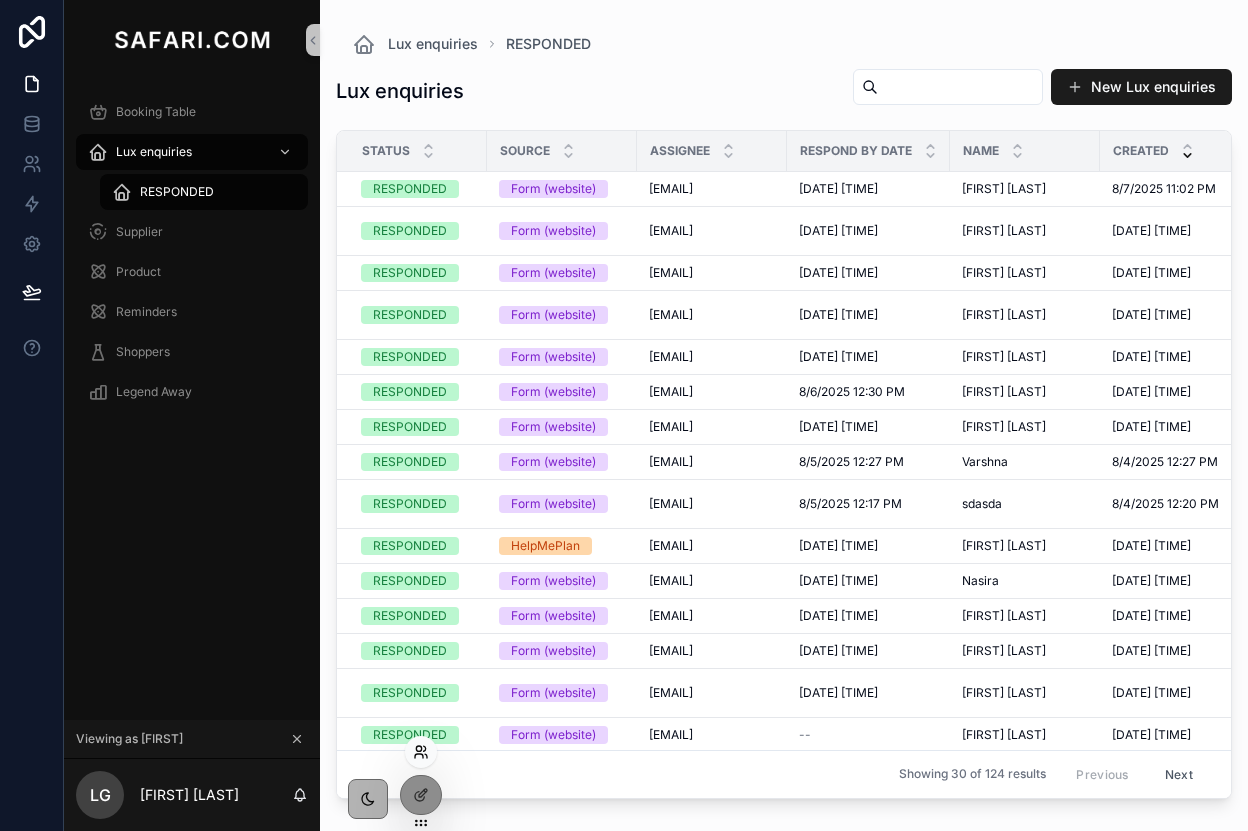 click 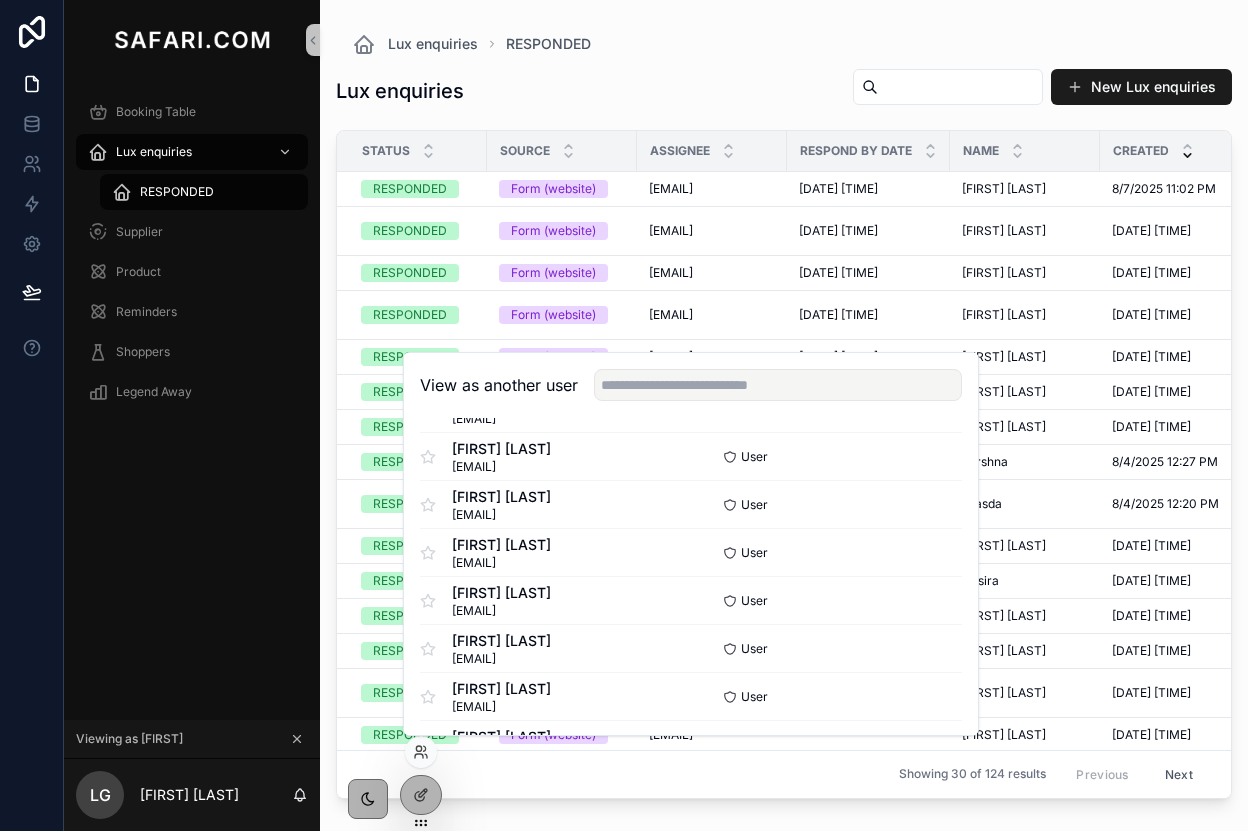 scroll, scrollTop: 391, scrollLeft: 0, axis: vertical 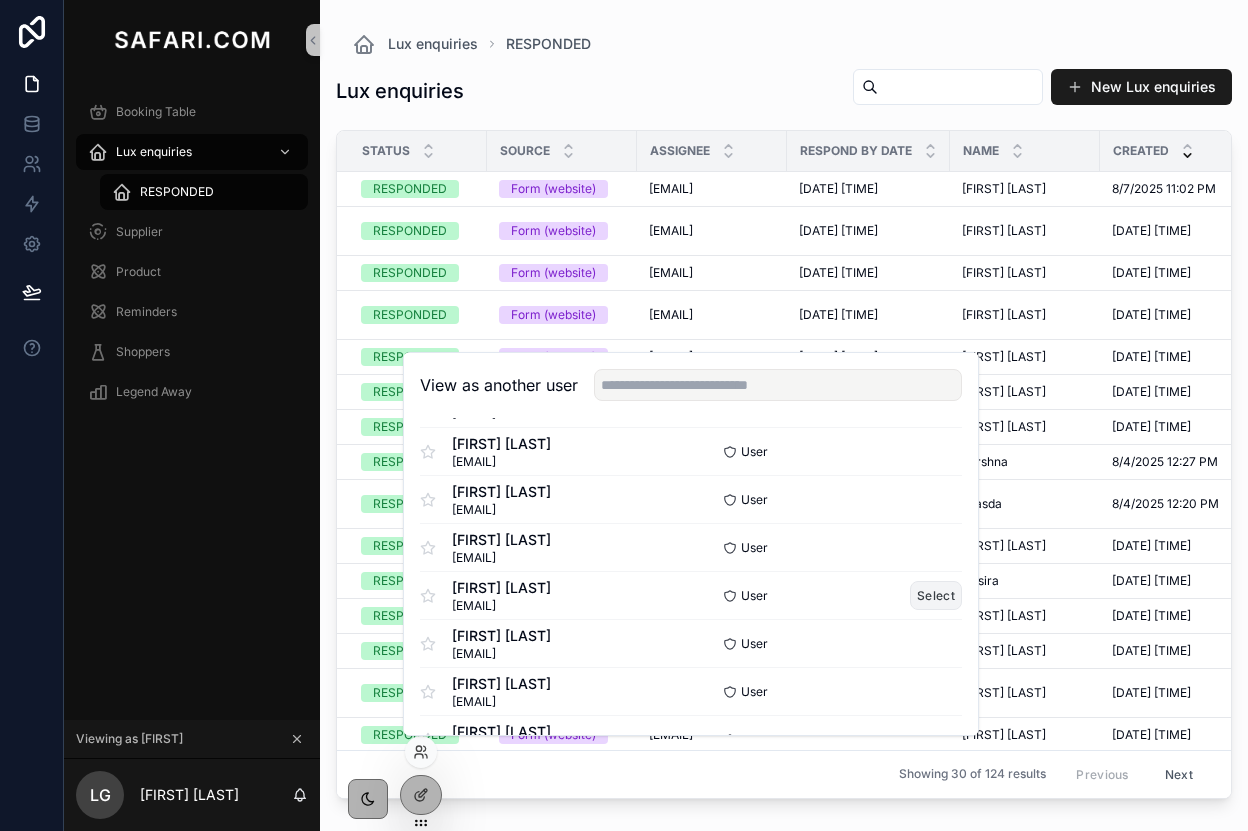 click on "Select" at bounding box center (936, 595) 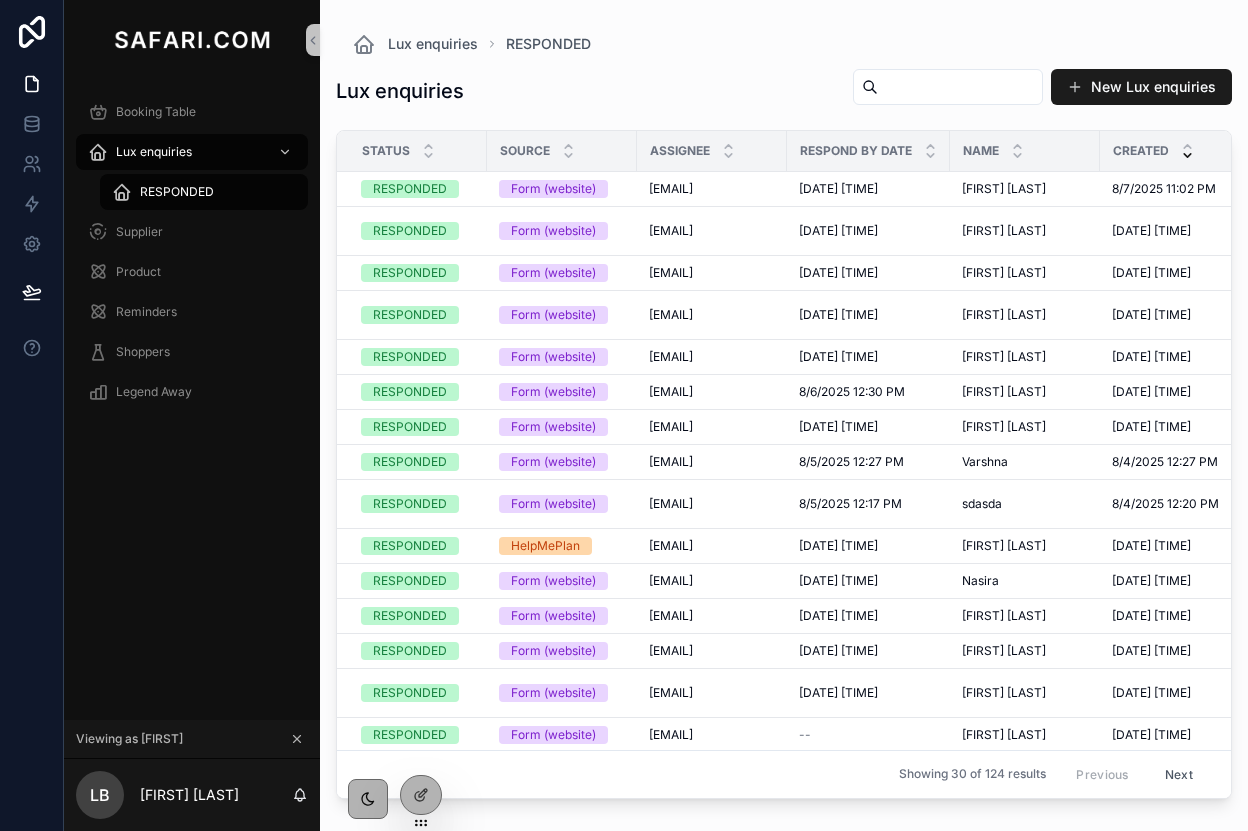 scroll, scrollTop: 0, scrollLeft: 0, axis: both 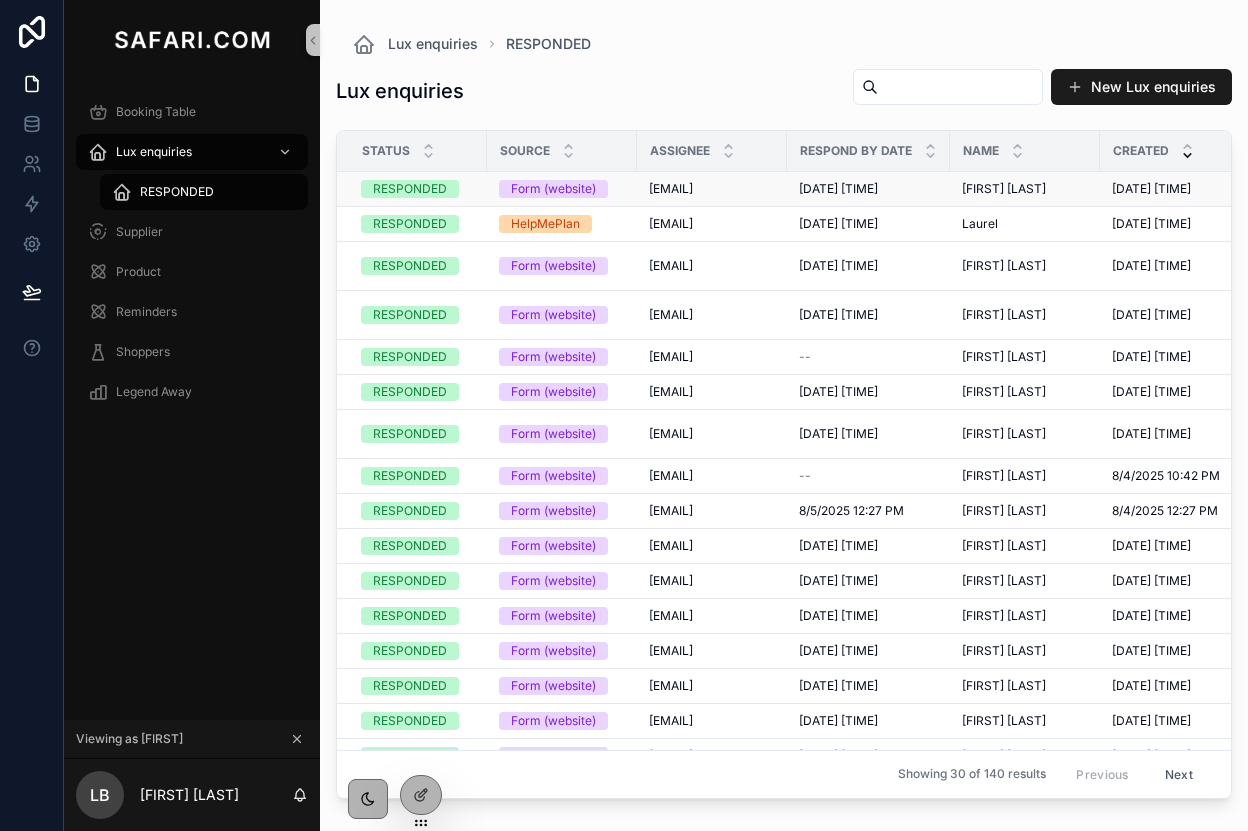 click on "[EMAIL]" at bounding box center [671, 189] 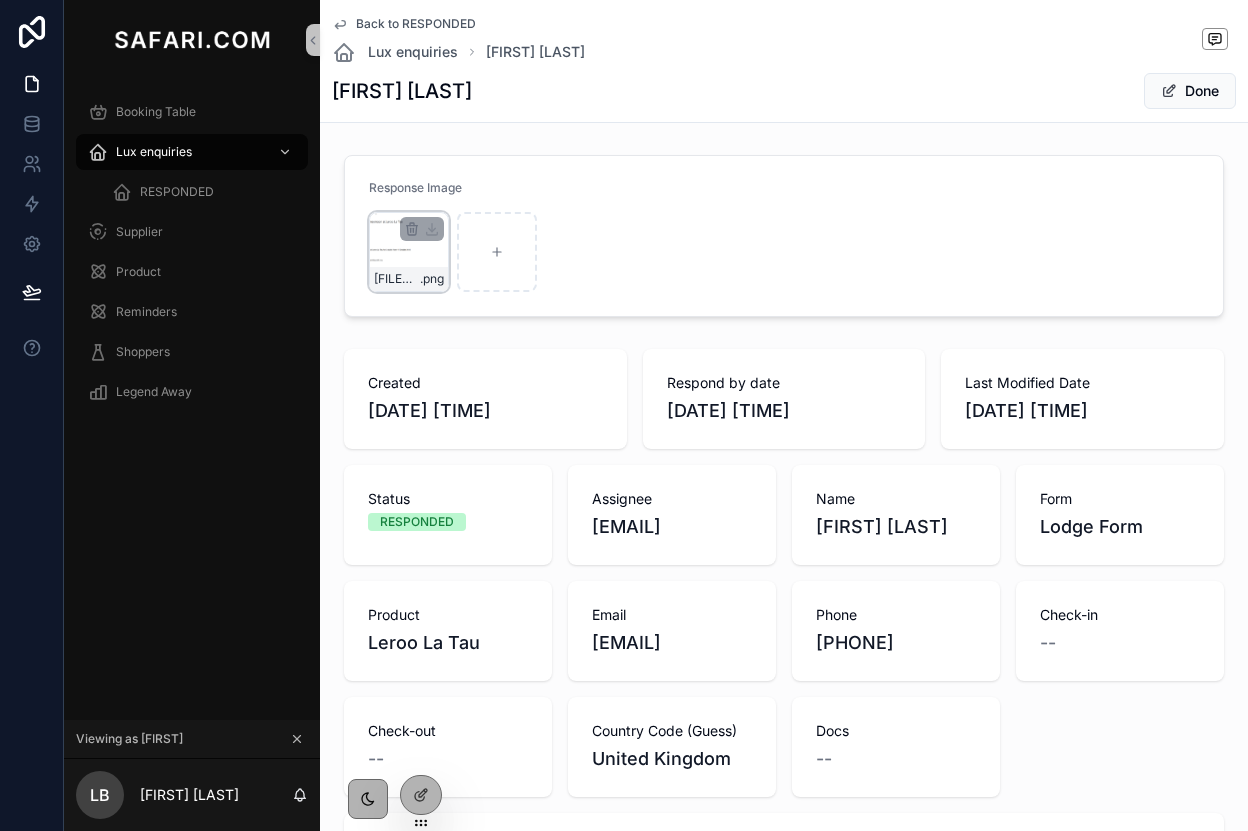 click on "Screenshot-2025-08-08-085307 .png" at bounding box center [409, 252] 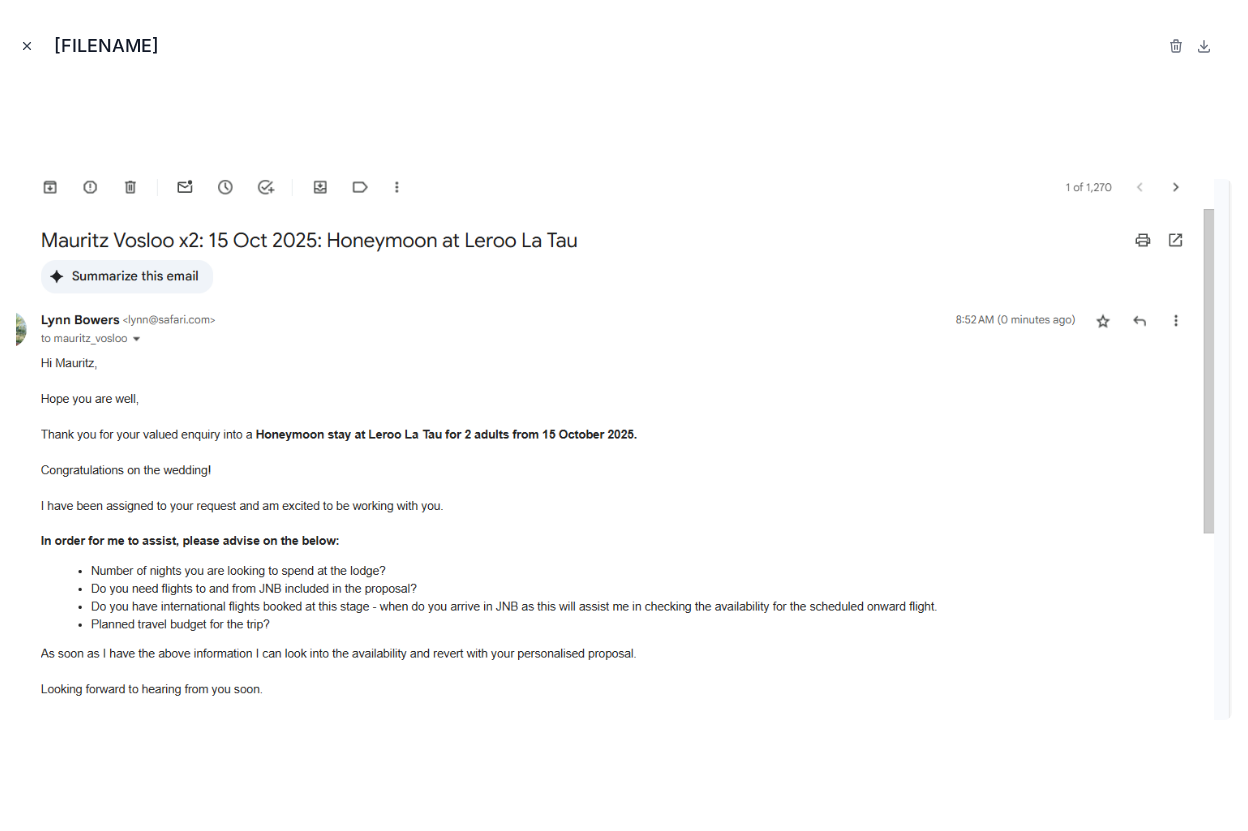 click at bounding box center [27, 46] 